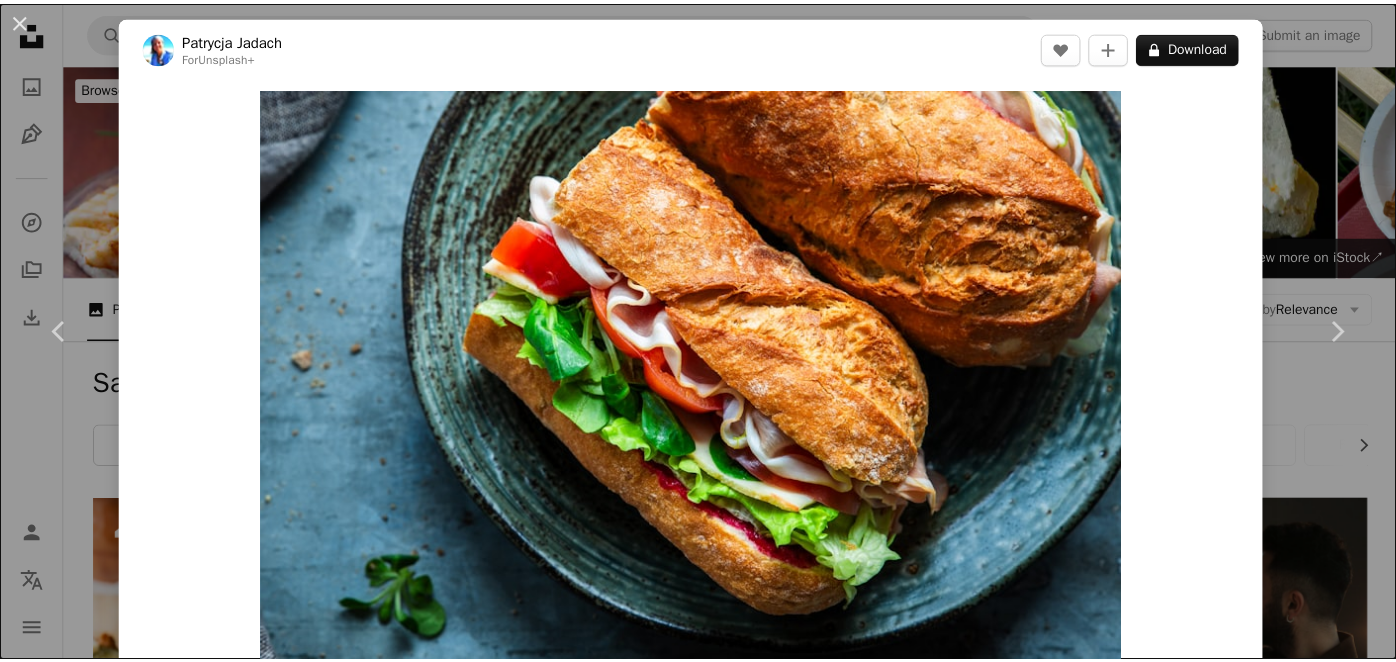 scroll, scrollTop: 17600, scrollLeft: 0, axis: vertical 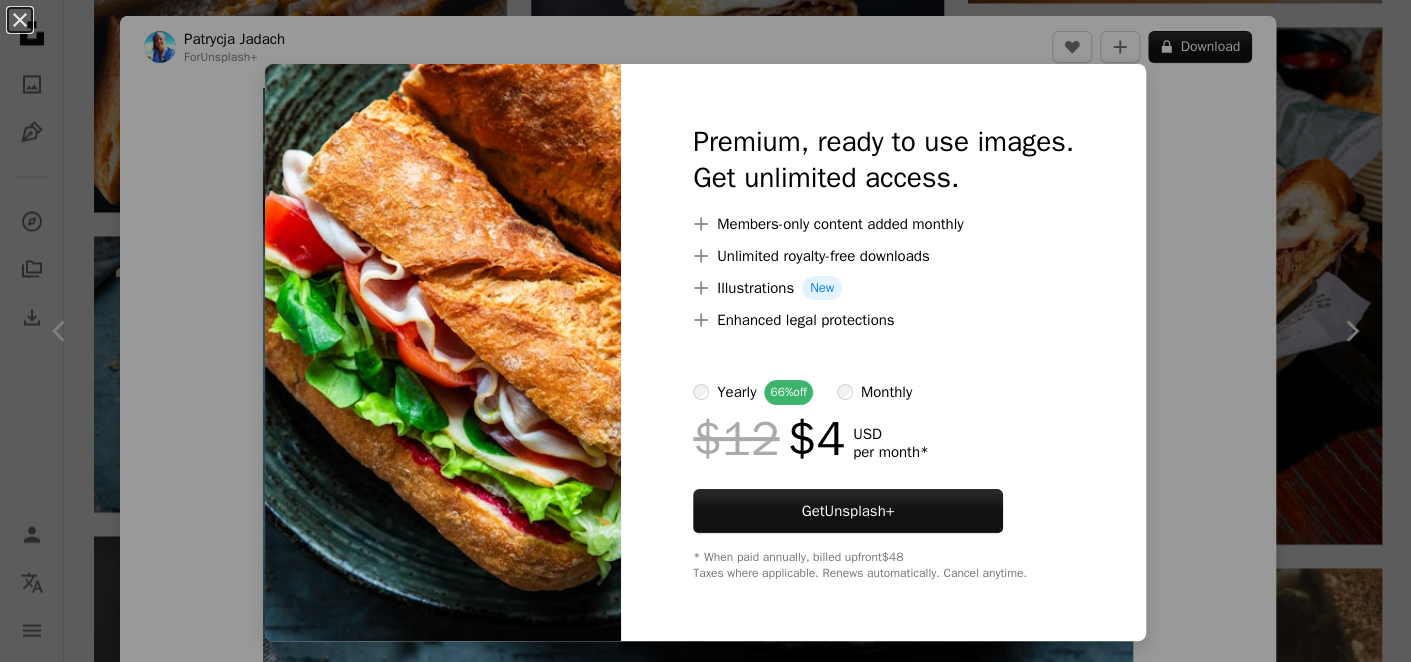 click on "An X shape Premium, ready to use images. Get unlimited access. A plus sign Members-only content added monthly A plus sign Unlimited royalty-free downloads A plus sign Illustrations  New A plus sign Enhanced legal protections yearly 66%  off monthly $12   $4 USD per month * Get  Unsplash+ * When paid annually, billed upfront  $48 Taxes where applicable. Renews automatically. Cancel anytime." at bounding box center [705, 331] 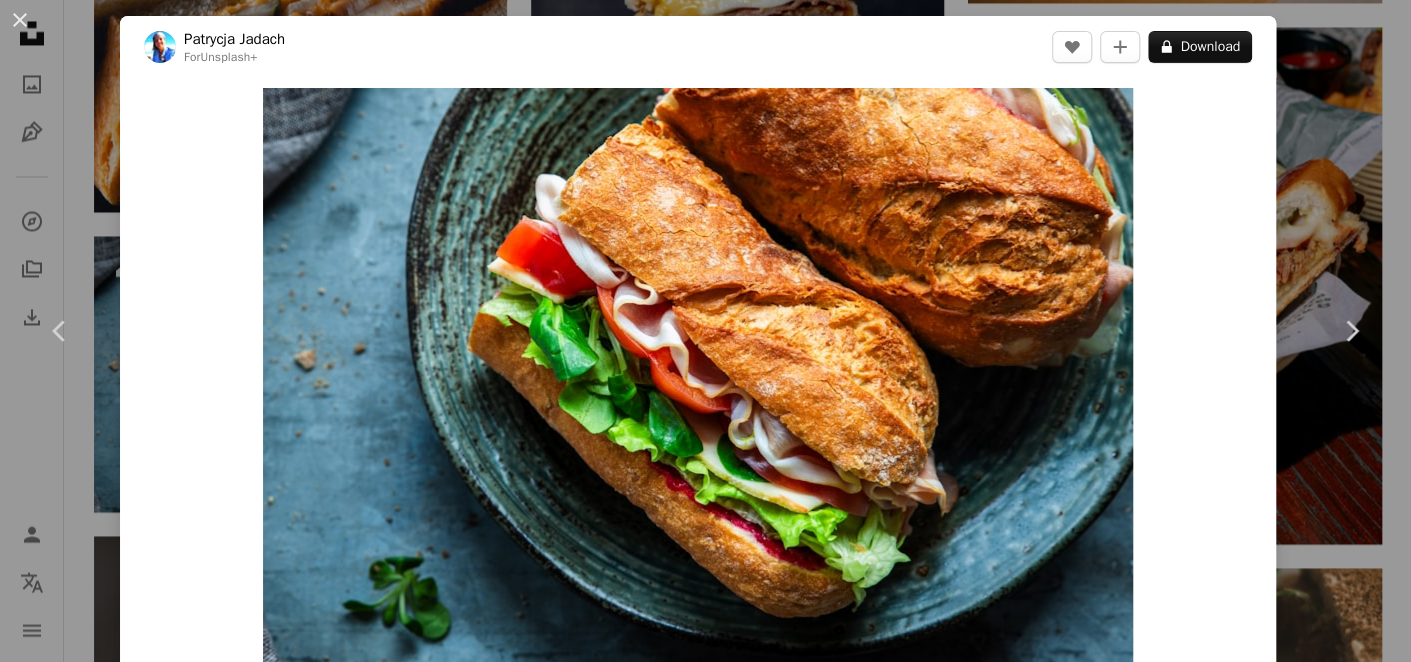 click on "[FIRST] [LAST]" at bounding box center (705, 331) 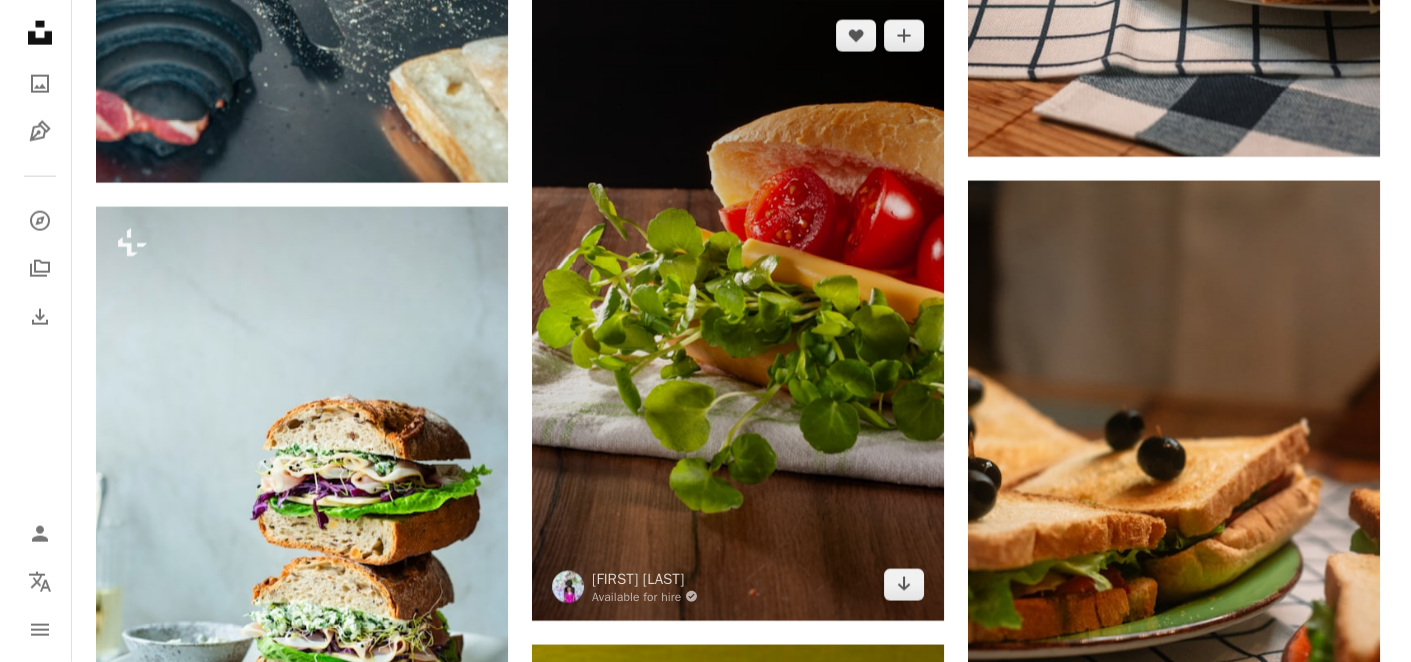 scroll, scrollTop: 24799, scrollLeft: 0, axis: vertical 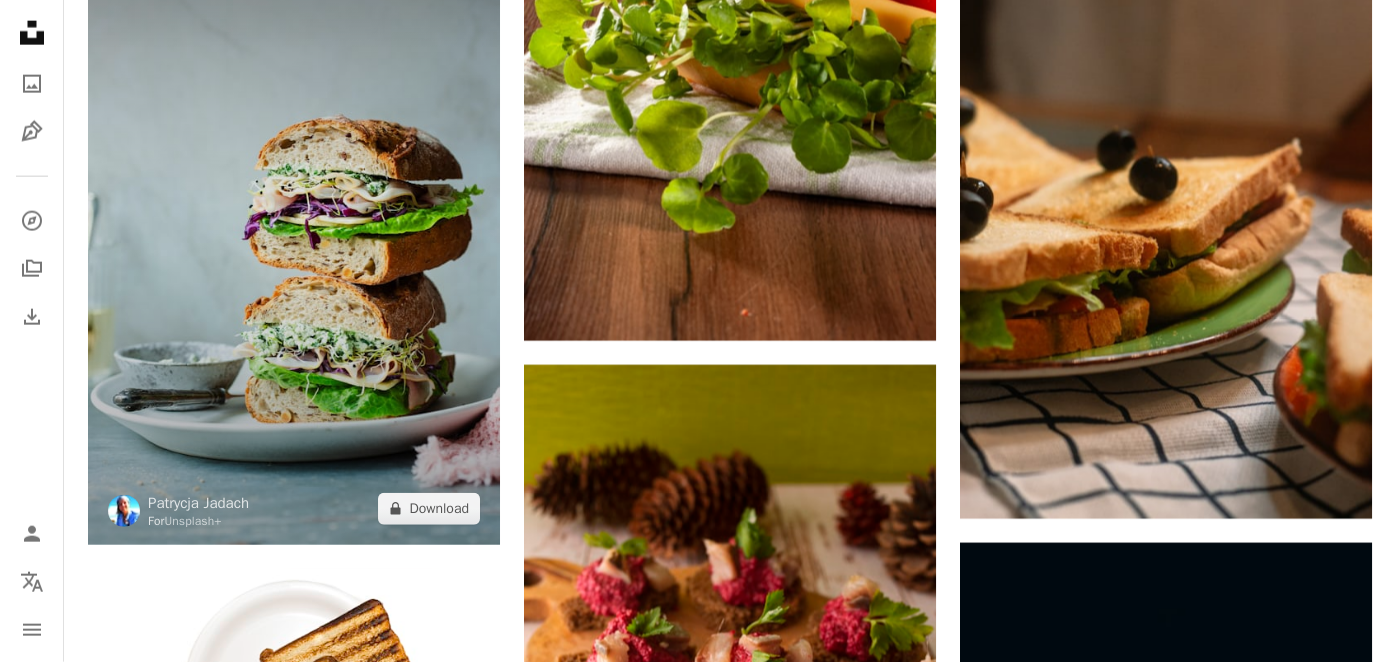 click at bounding box center (294, 236) 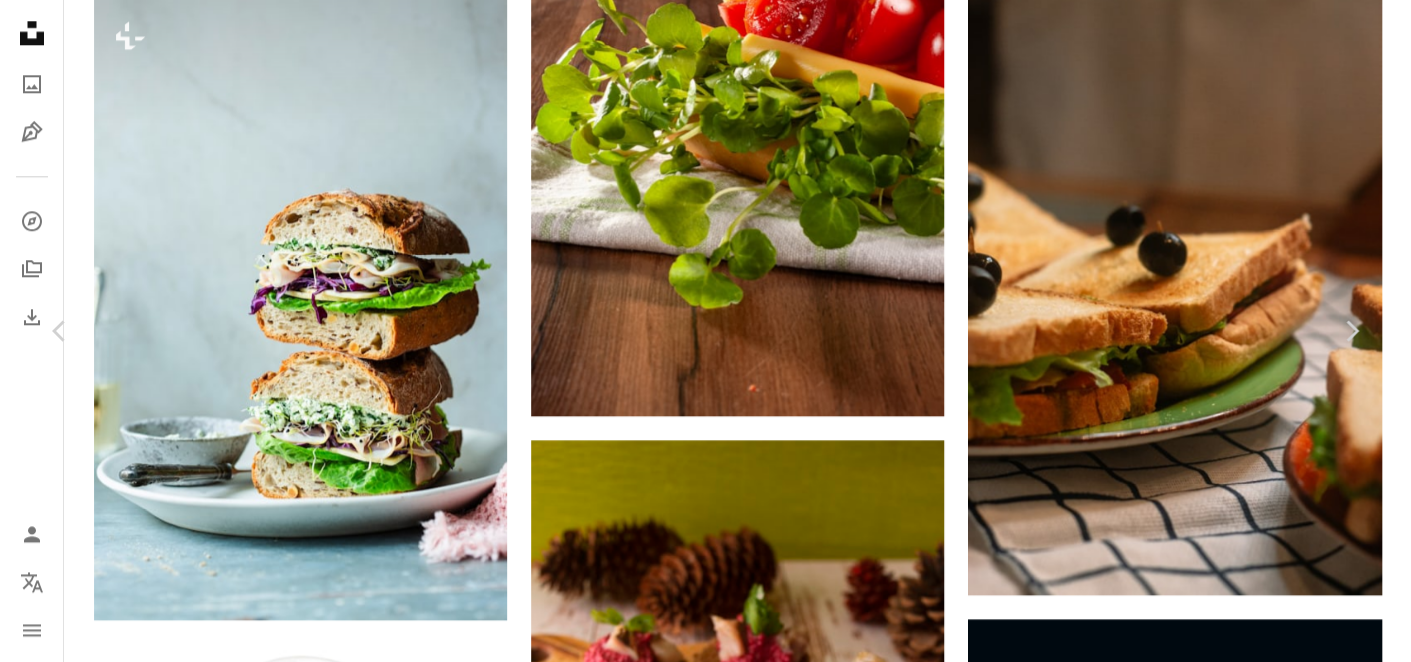 click on "A lock Download" at bounding box center [1200, 4662] 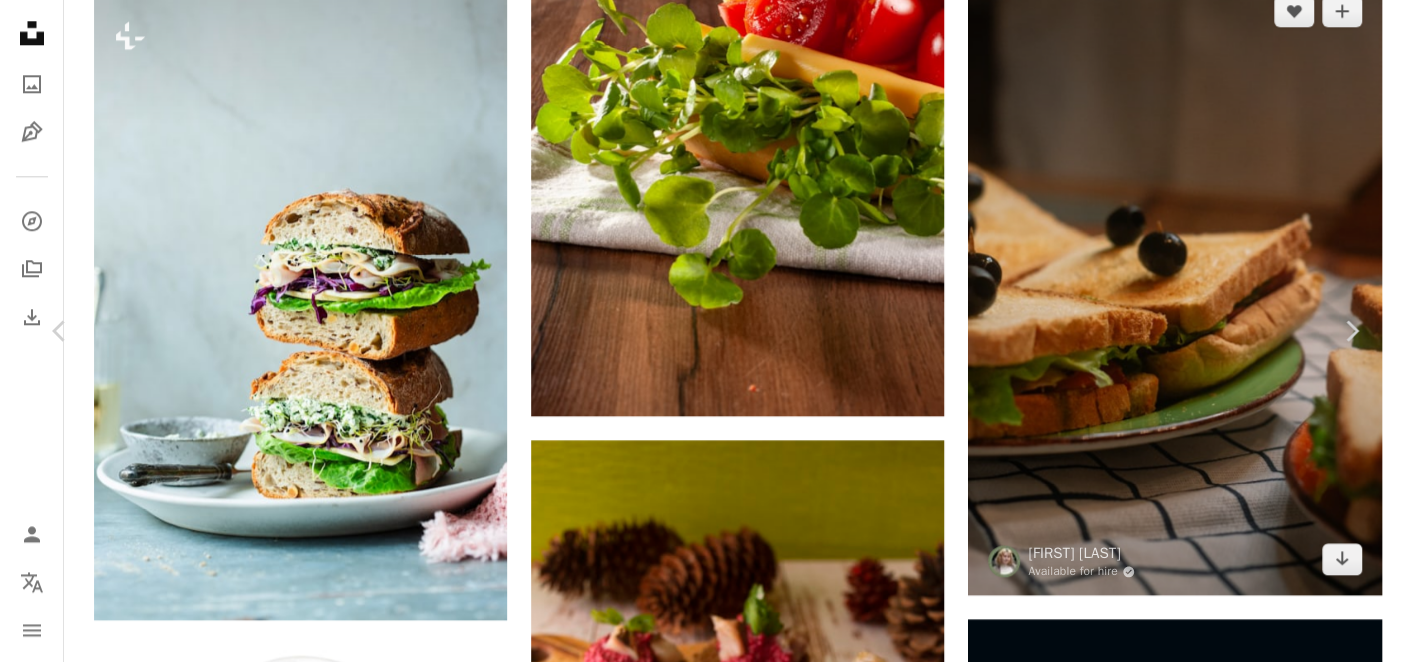 click at bounding box center [1174, 285] 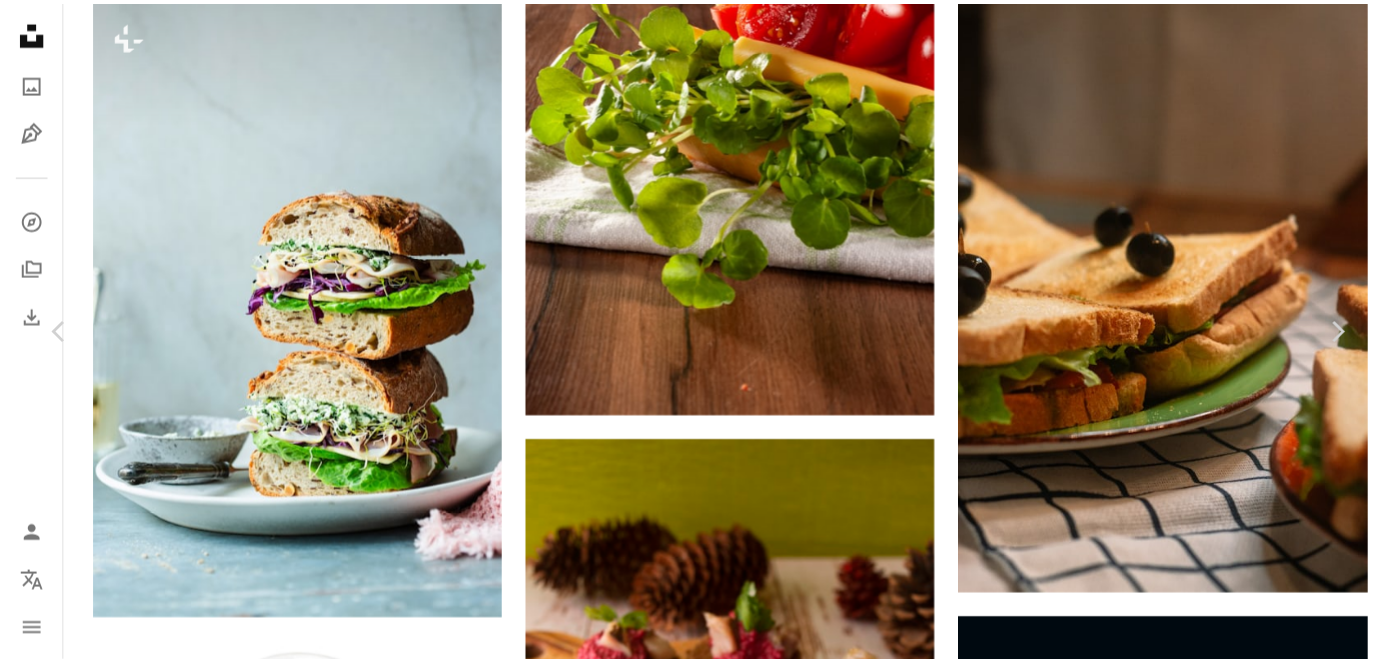 scroll, scrollTop: 499, scrollLeft: 0, axis: vertical 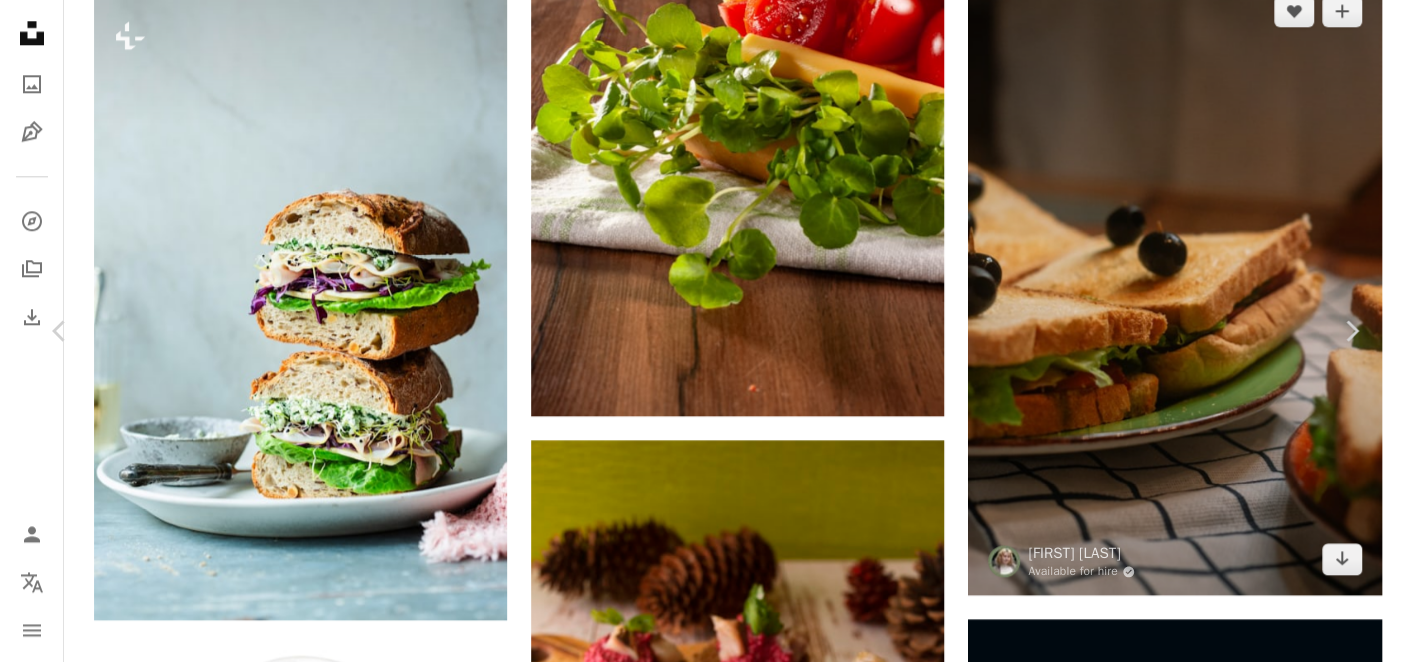 click on "An X shape Chevron left Chevron right [FIRST] [LAST] Available for hire A checkmark inside of a circle A heart A plus sign Download free Chevron down Zoom in Views 59,807 Downloads 294 A forward-right arrow Share Info icon Info More Actions Calendar outlined Published on July 31, 2021 Camera Canon, EOS 1100D Safety Free to use under the Unsplash License food sandwiches tasty home food plant burger bread sandwich toast french toast Backgrounds Browse premium related images on iStock | Save 20% with code UNSPLASH20 Related images" at bounding box center [705, 4946] 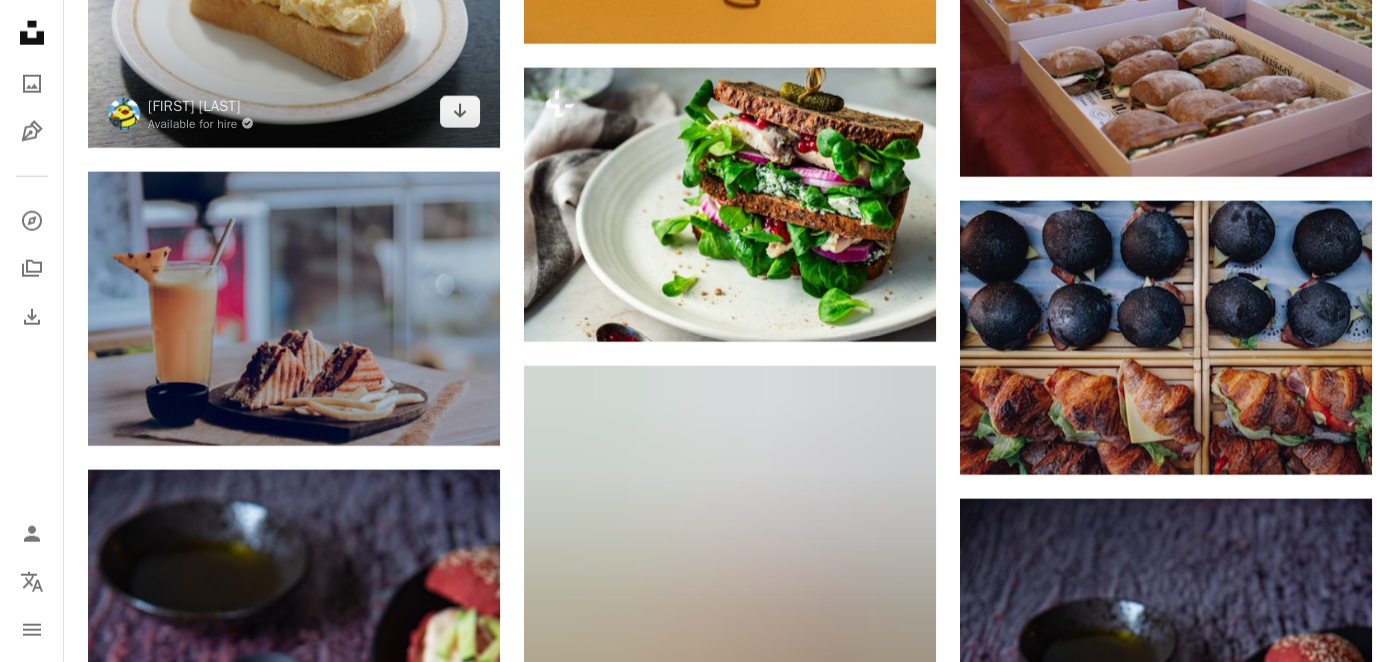 scroll, scrollTop: 26399, scrollLeft: 0, axis: vertical 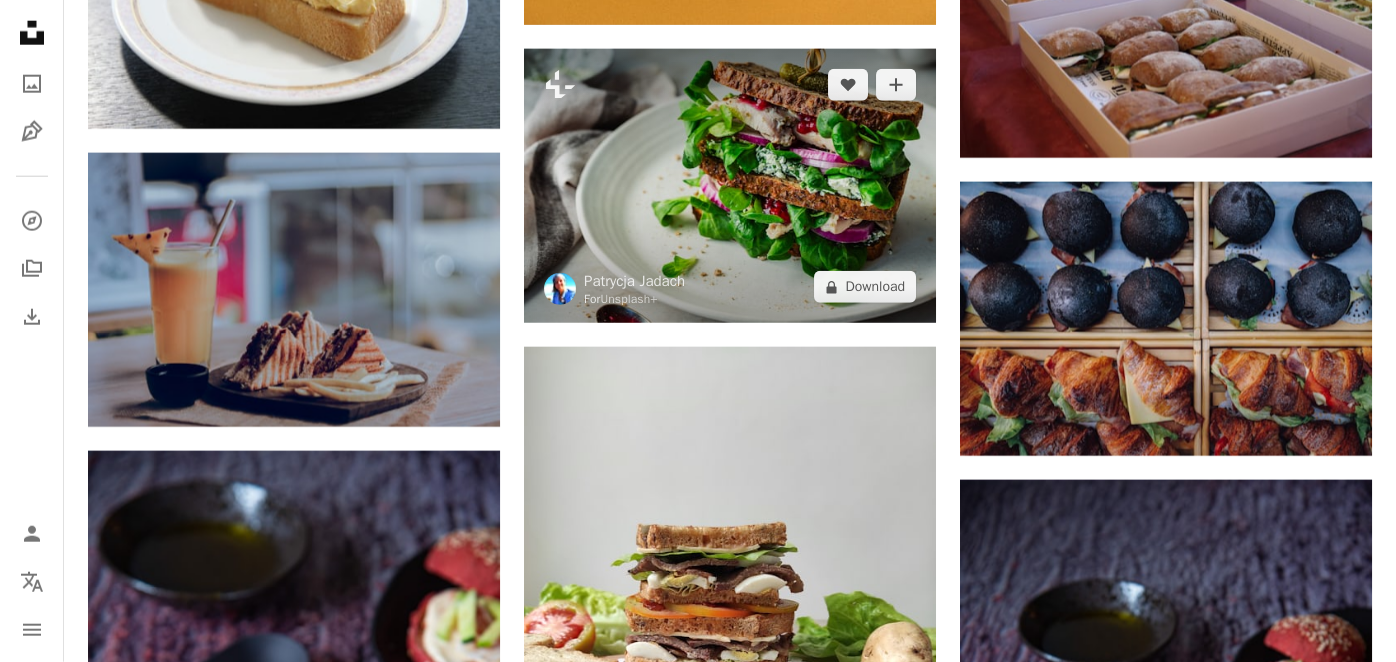 click at bounding box center [730, 186] 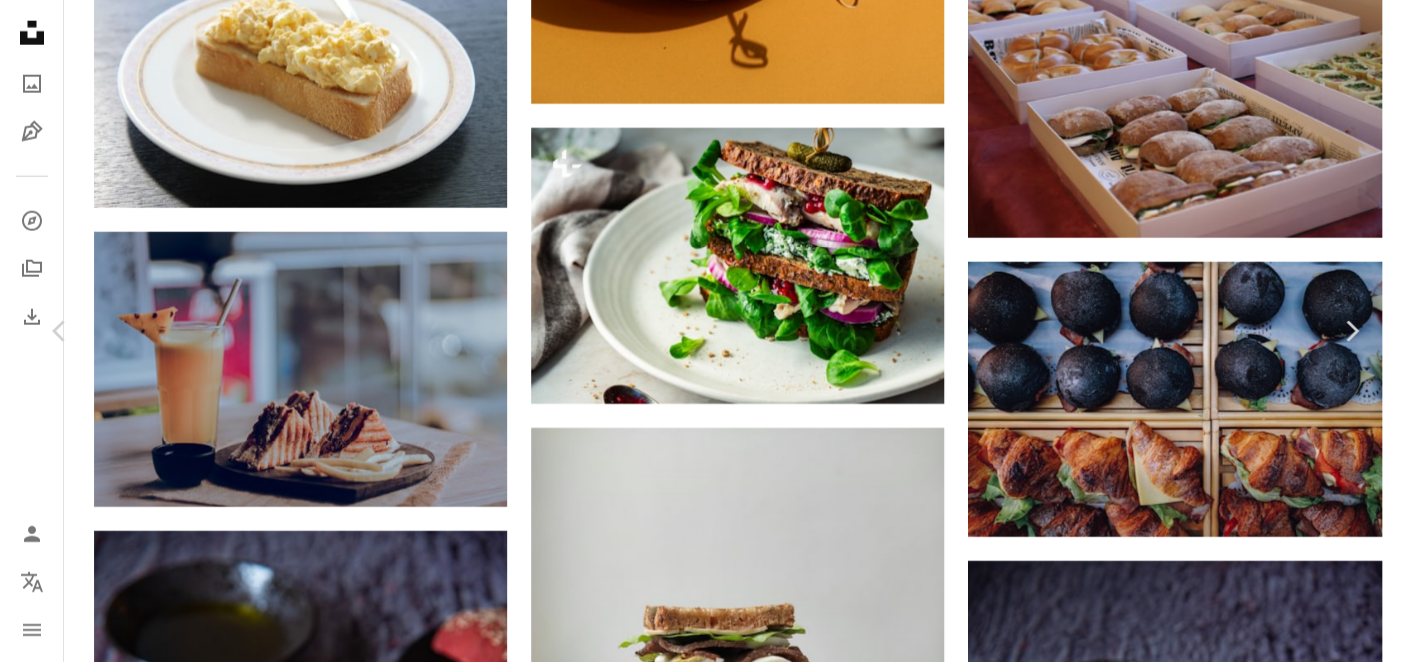click on "A lock Download" at bounding box center [1200, 3061] 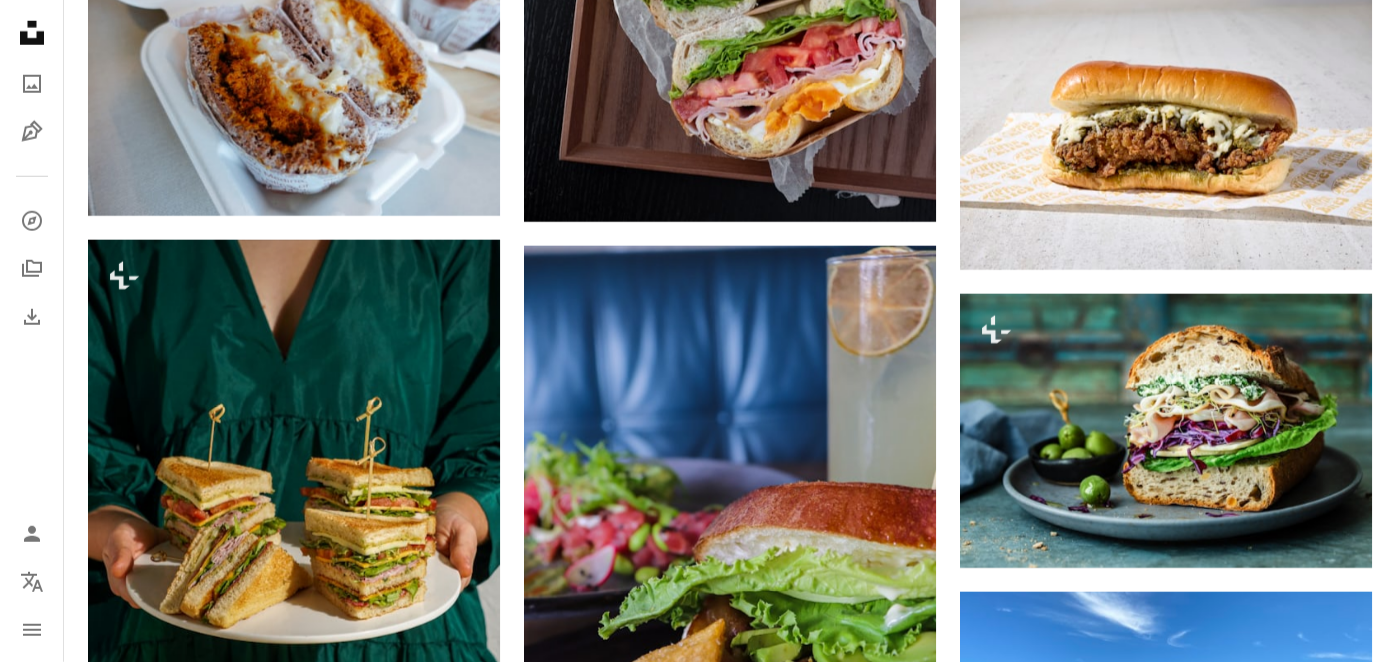 scroll, scrollTop: 28700, scrollLeft: 0, axis: vertical 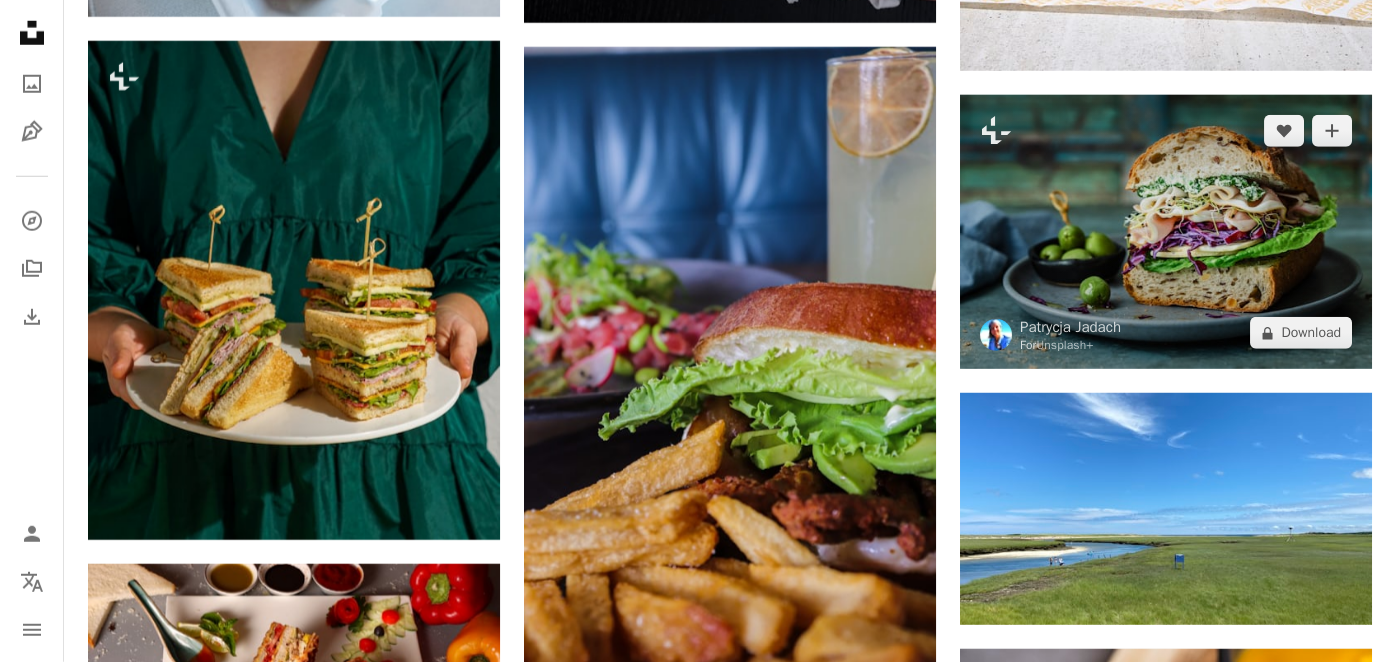 click at bounding box center [1166, 232] 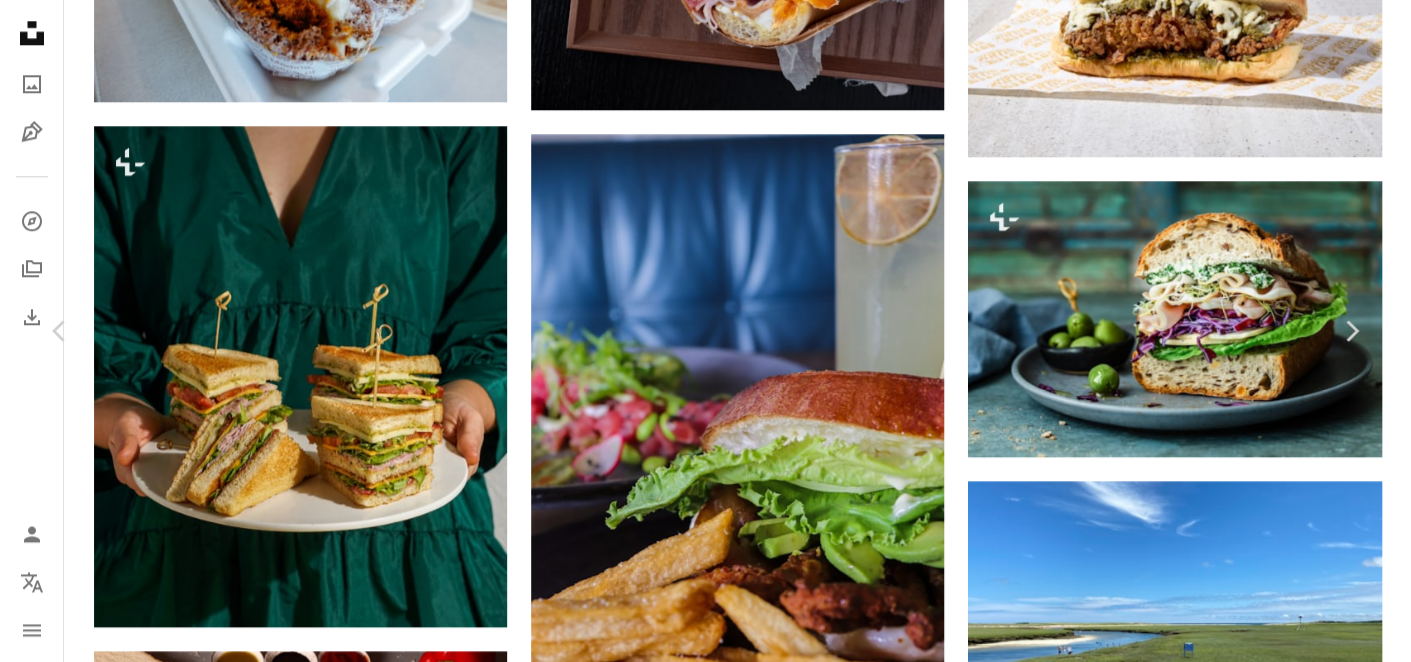 click on "A lock Download" at bounding box center (1200, 3782) 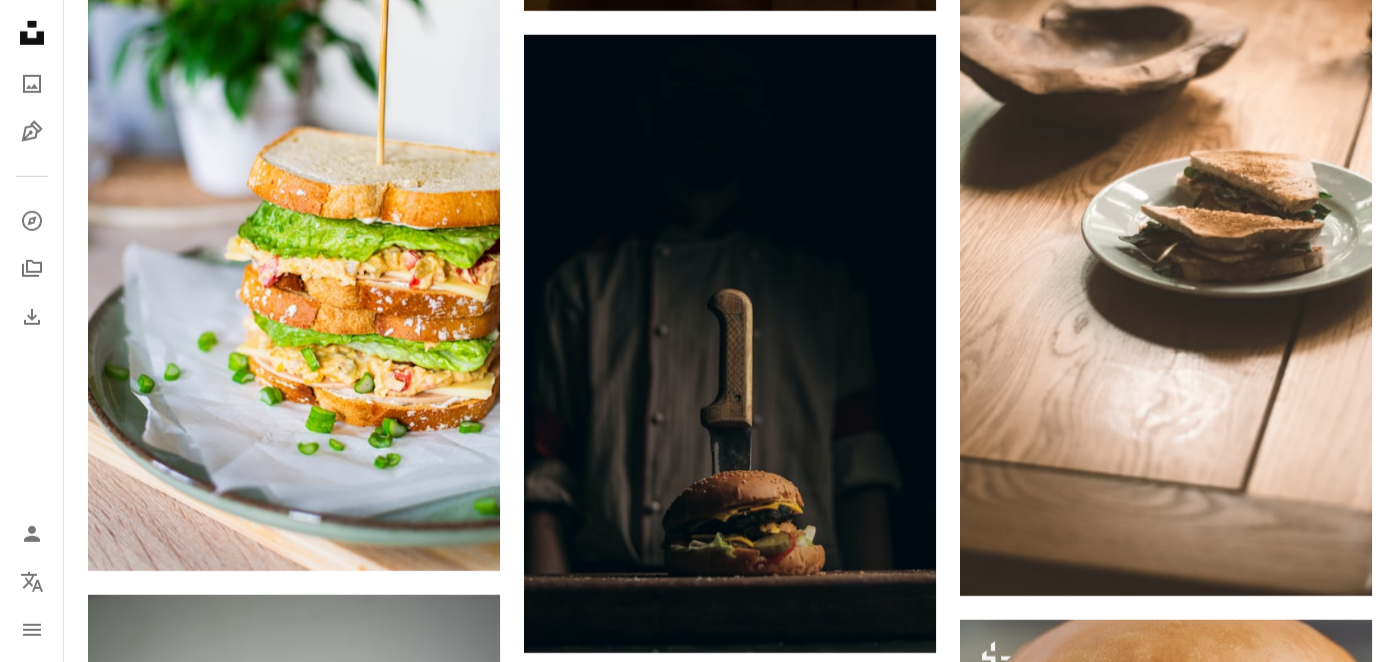 scroll, scrollTop: 30799, scrollLeft: 0, axis: vertical 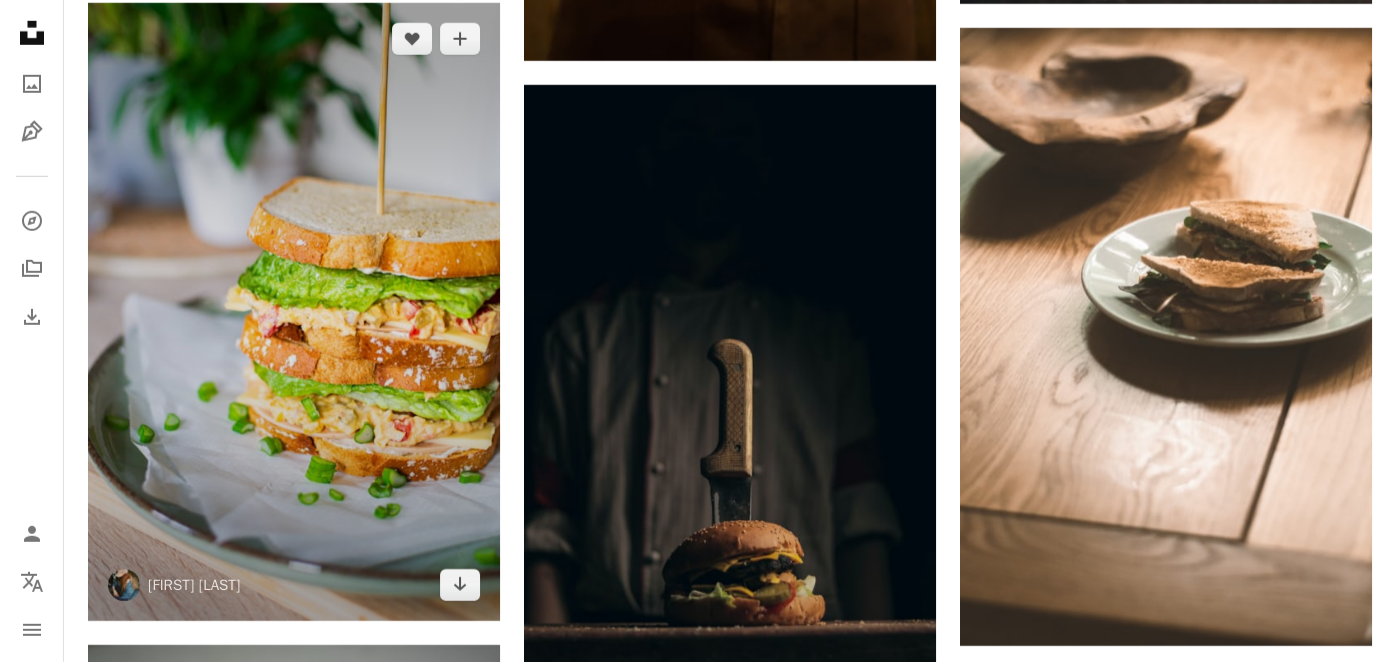 click at bounding box center (294, 312) 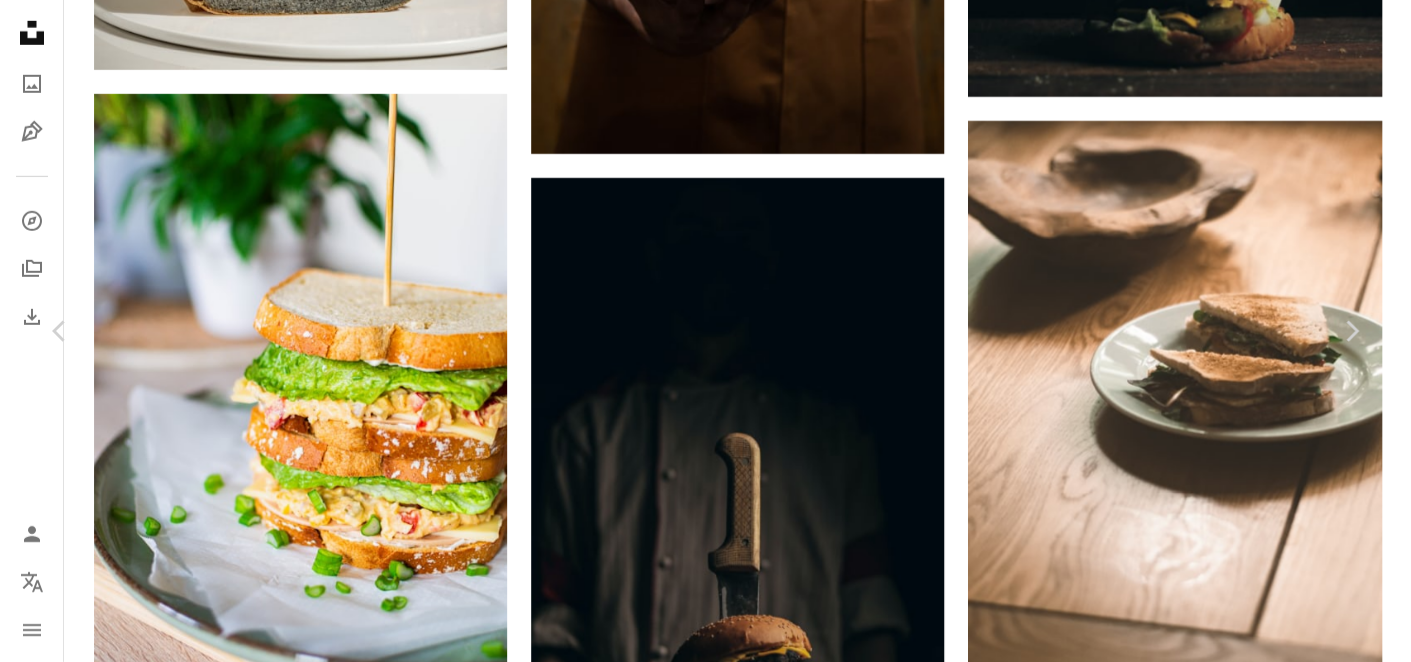 click on "Download free" at bounding box center [1162, 5323] 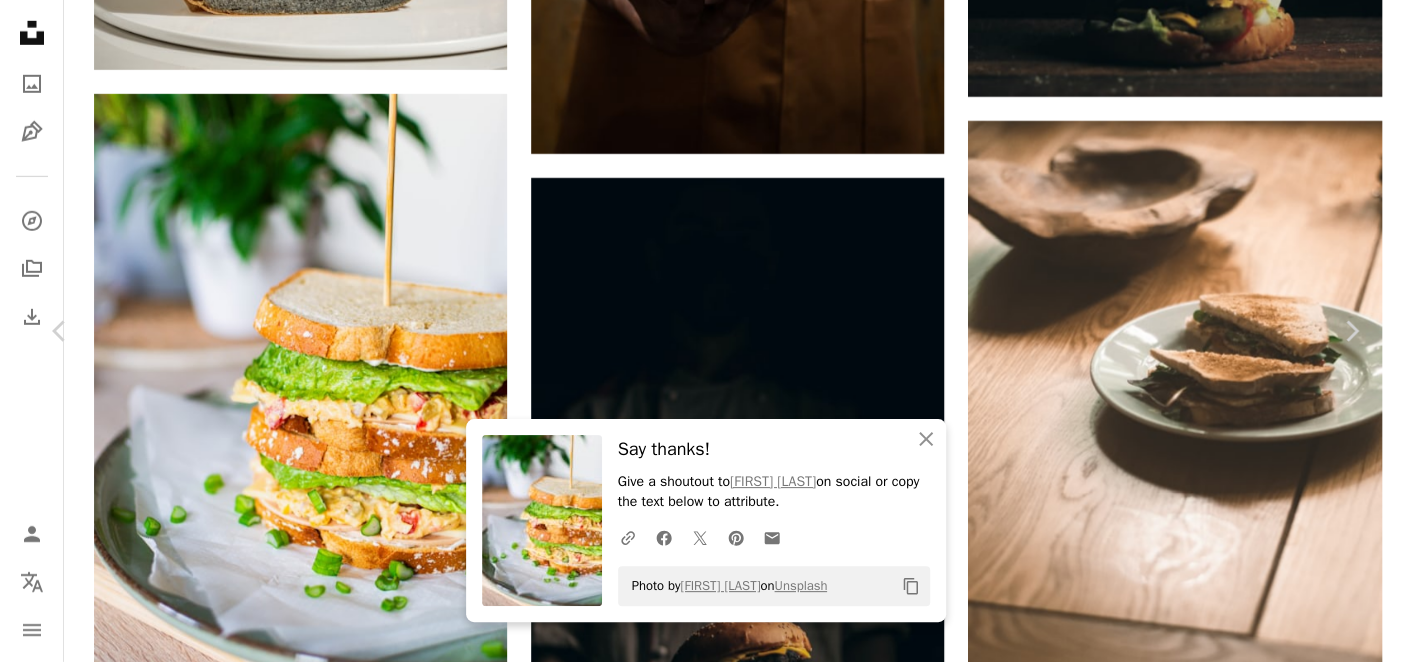 click on "[FIRST] [LAST]" at bounding box center [705, 5607] 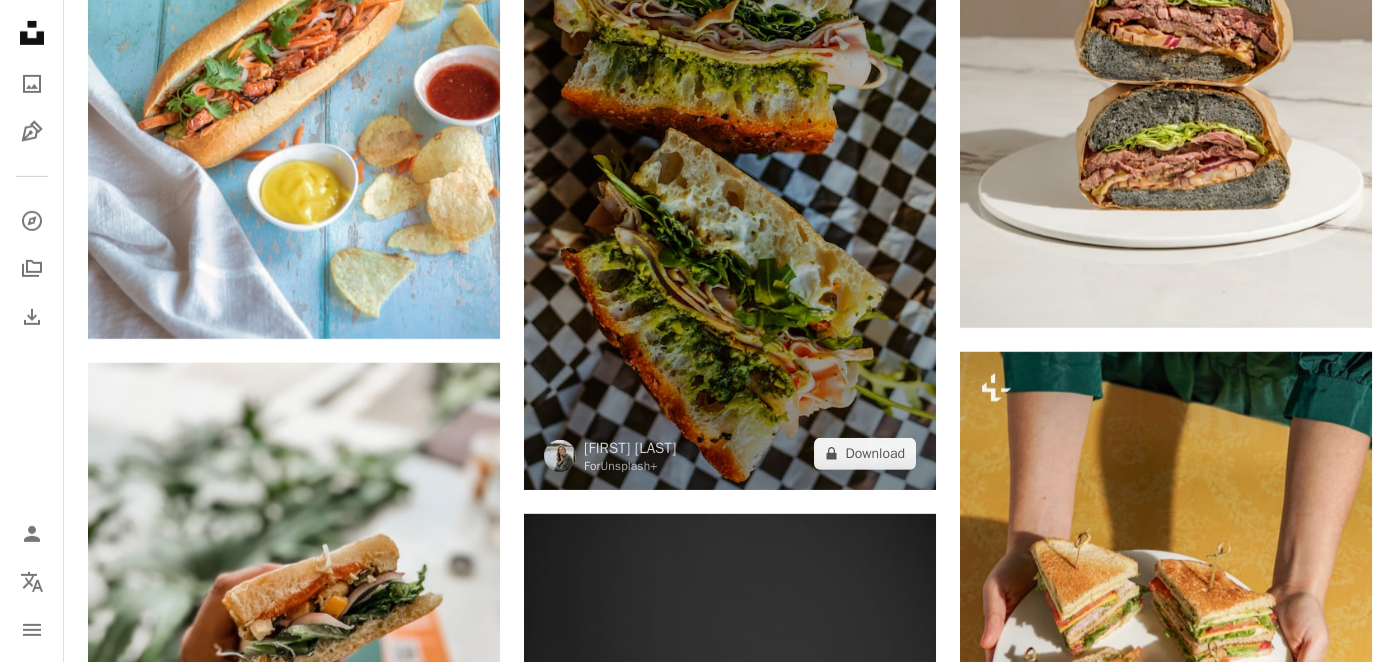 scroll, scrollTop: 32499, scrollLeft: 0, axis: vertical 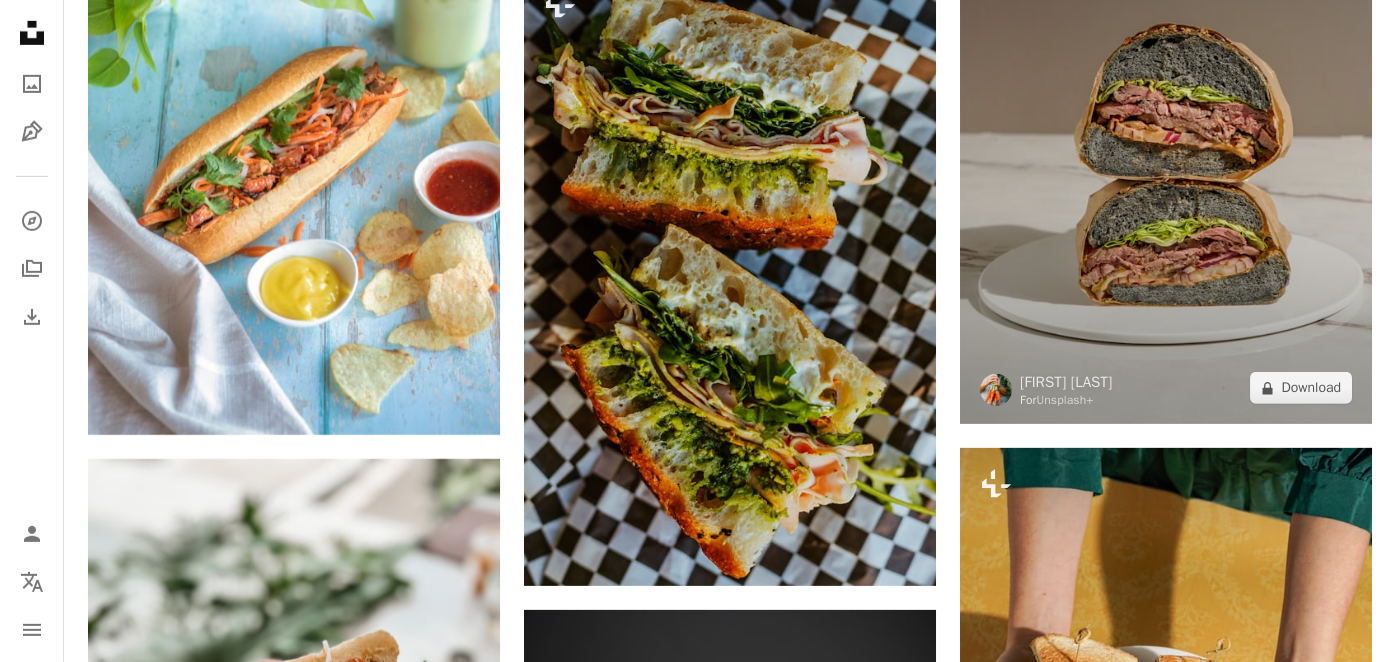 click at bounding box center (1166, 143) 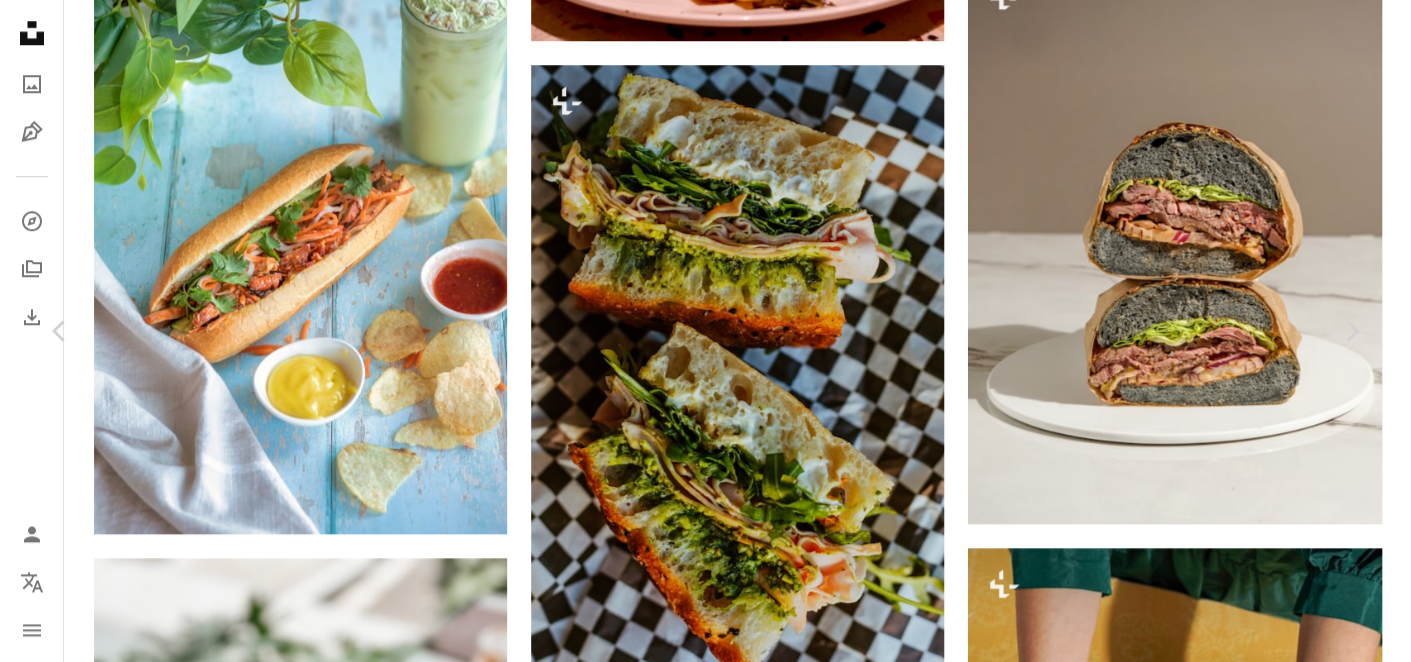 click on "A lock Download" at bounding box center [1200, 3623] 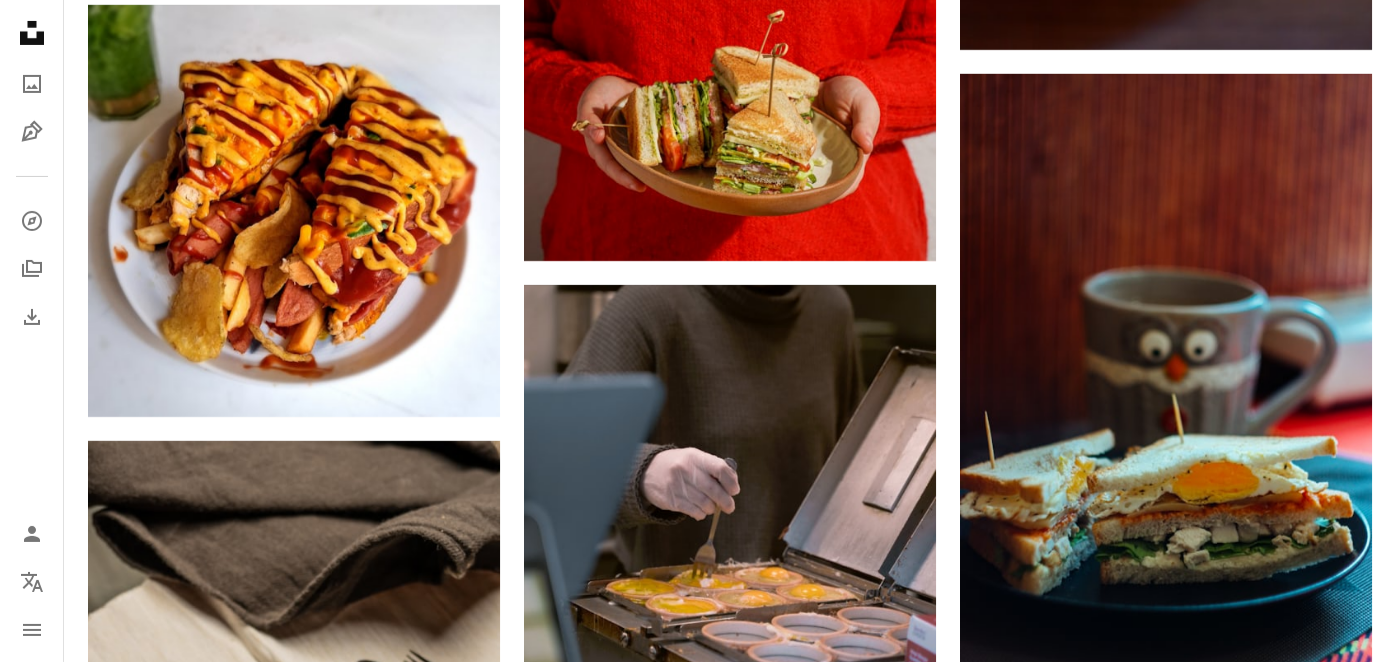 scroll, scrollTop: 35299, scrollLeft: 0, axis: vertical 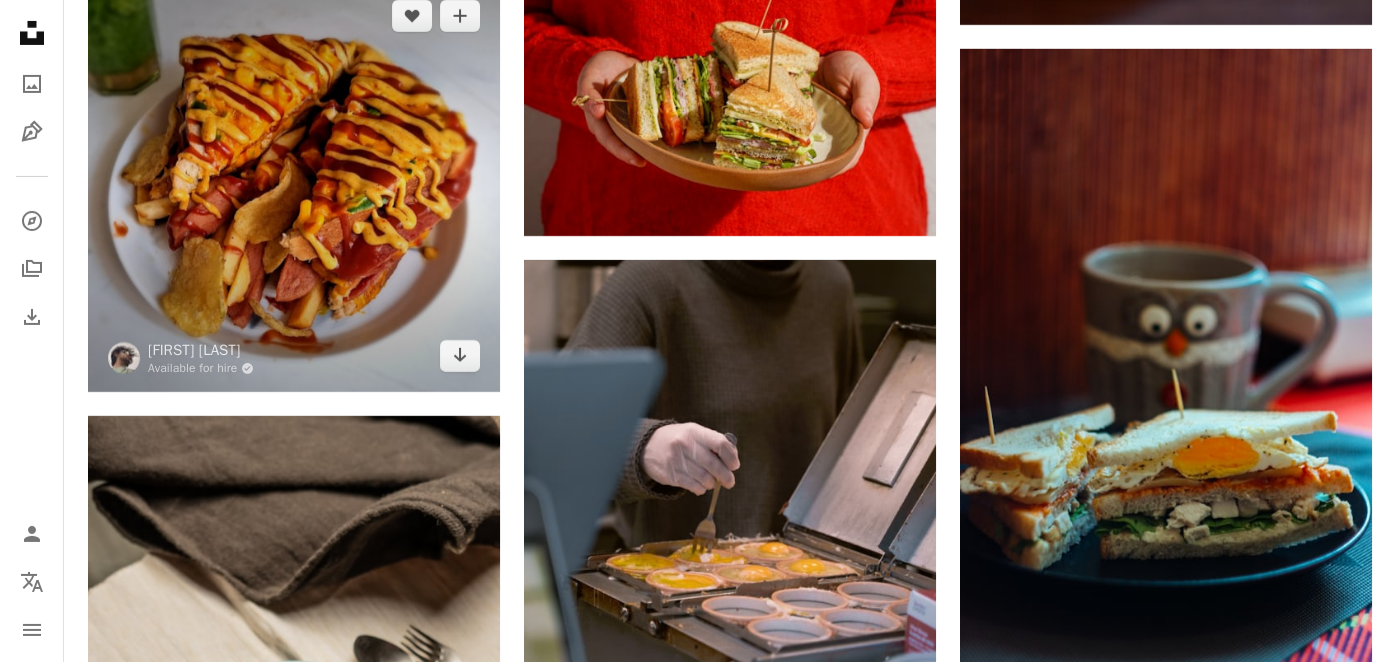 click at bounding box center (294, 186) 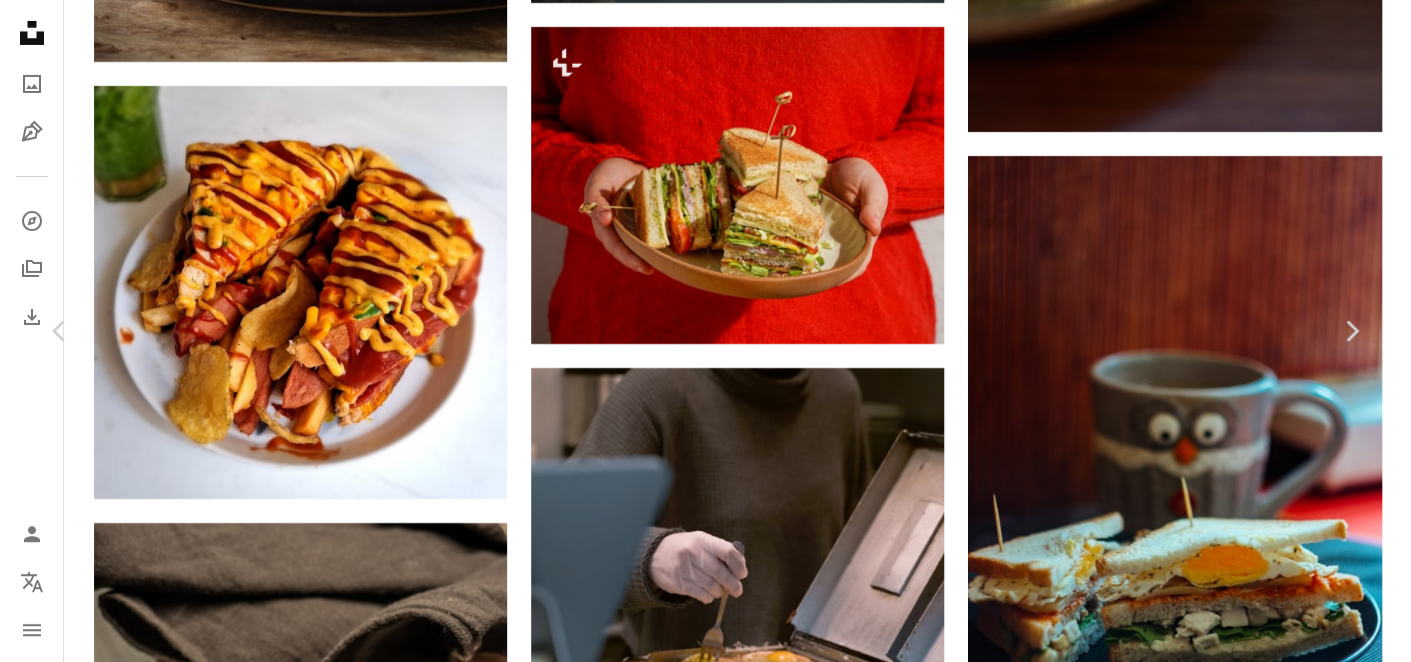 click on "Download free" at bounding box center (1162, 3655) 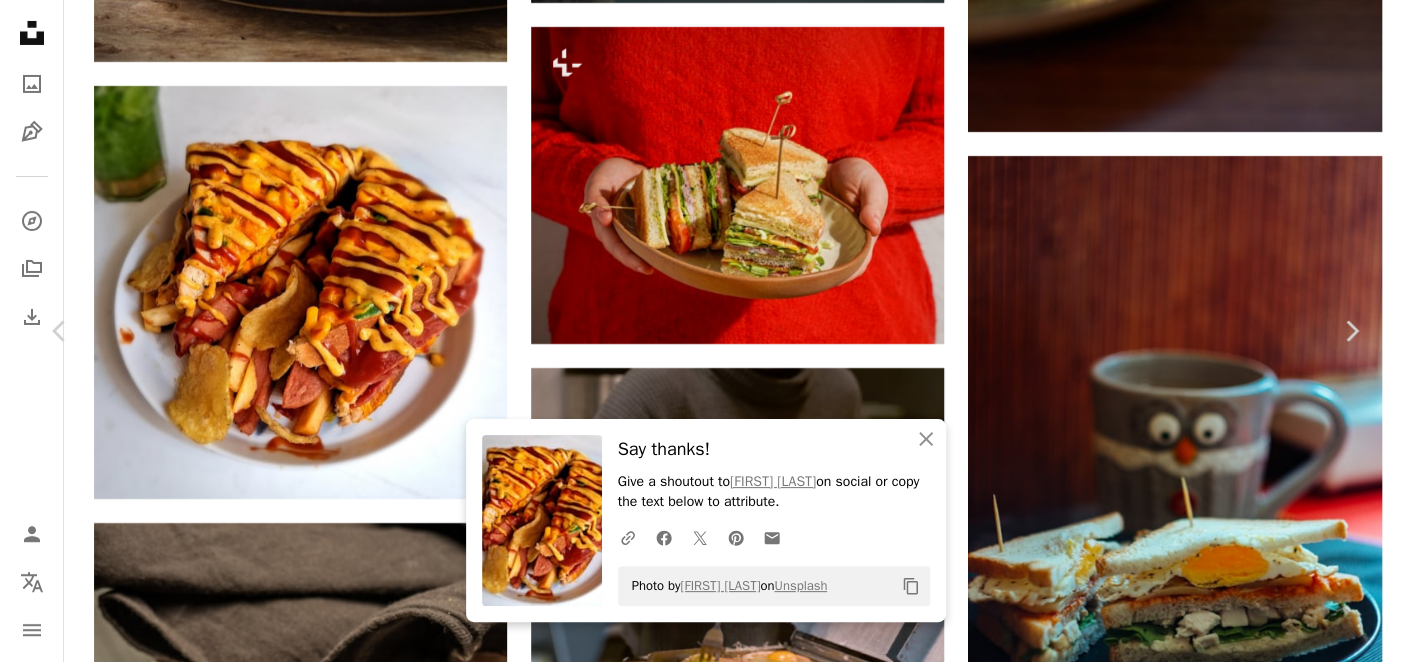 click on "[FIRST] [LAST]" at bounding box center [705, 3939] 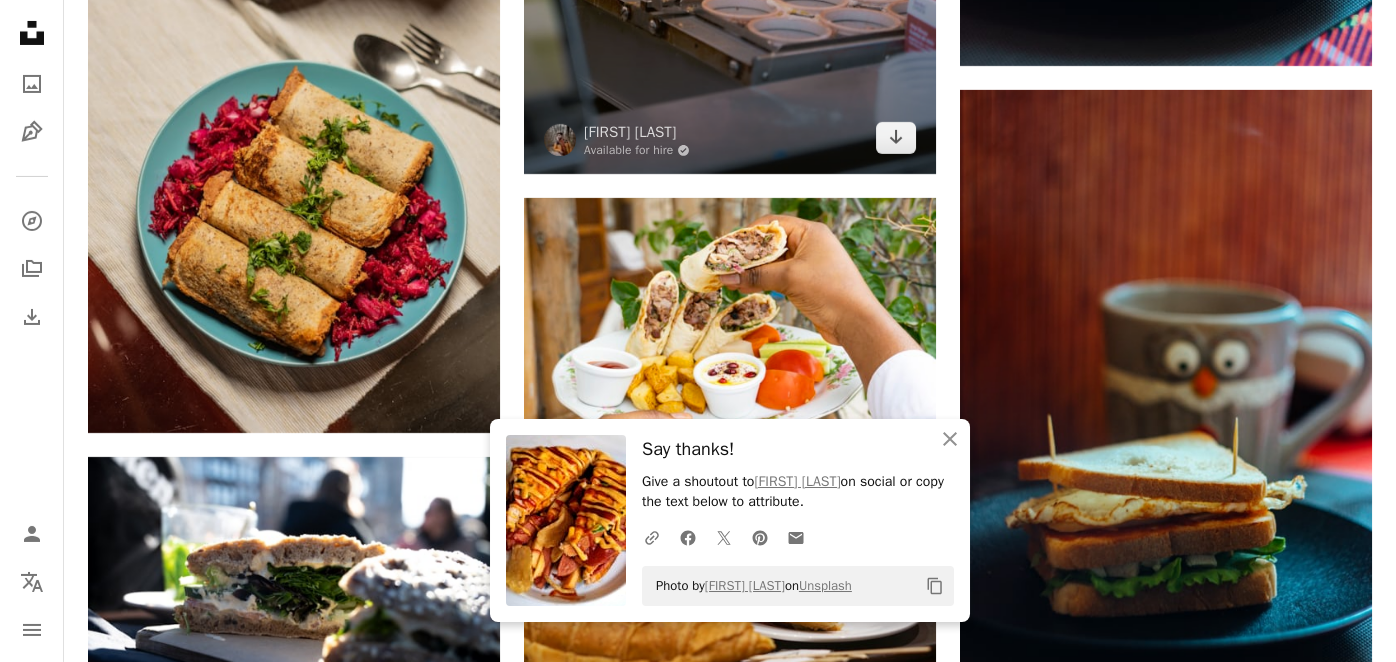 scroll, scrollTop: 35900, scrollLeft: 0, axis: vertical 